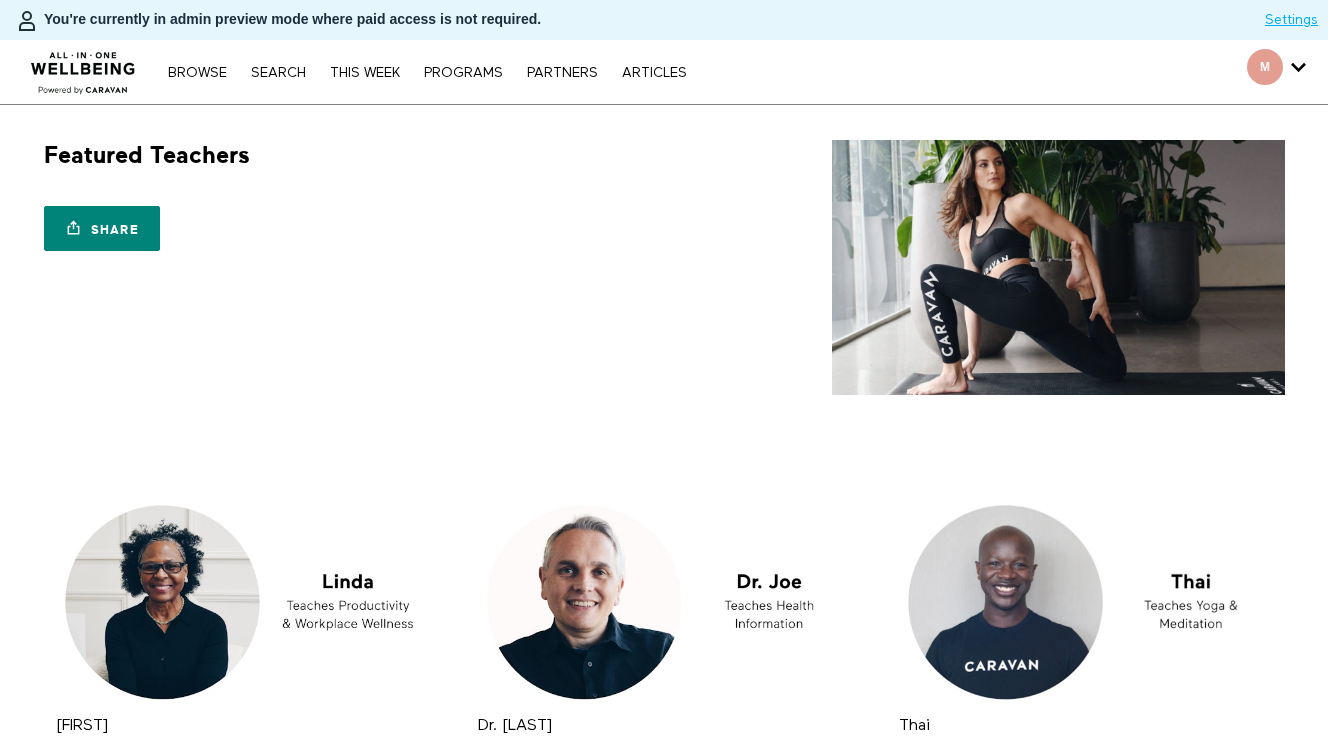 scroll, scrollTop: 0, scrollLeft: 0, axis: both 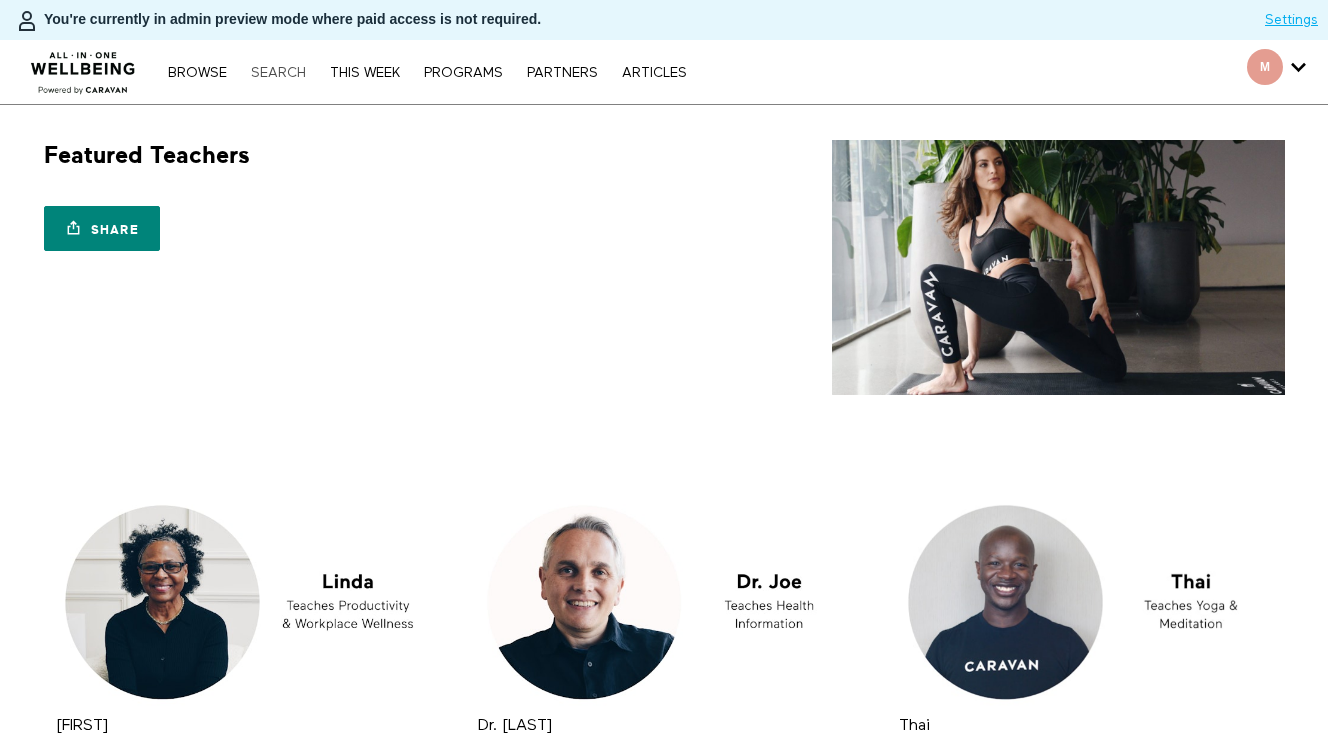 click on "Search" at bounding box center (278, 73) 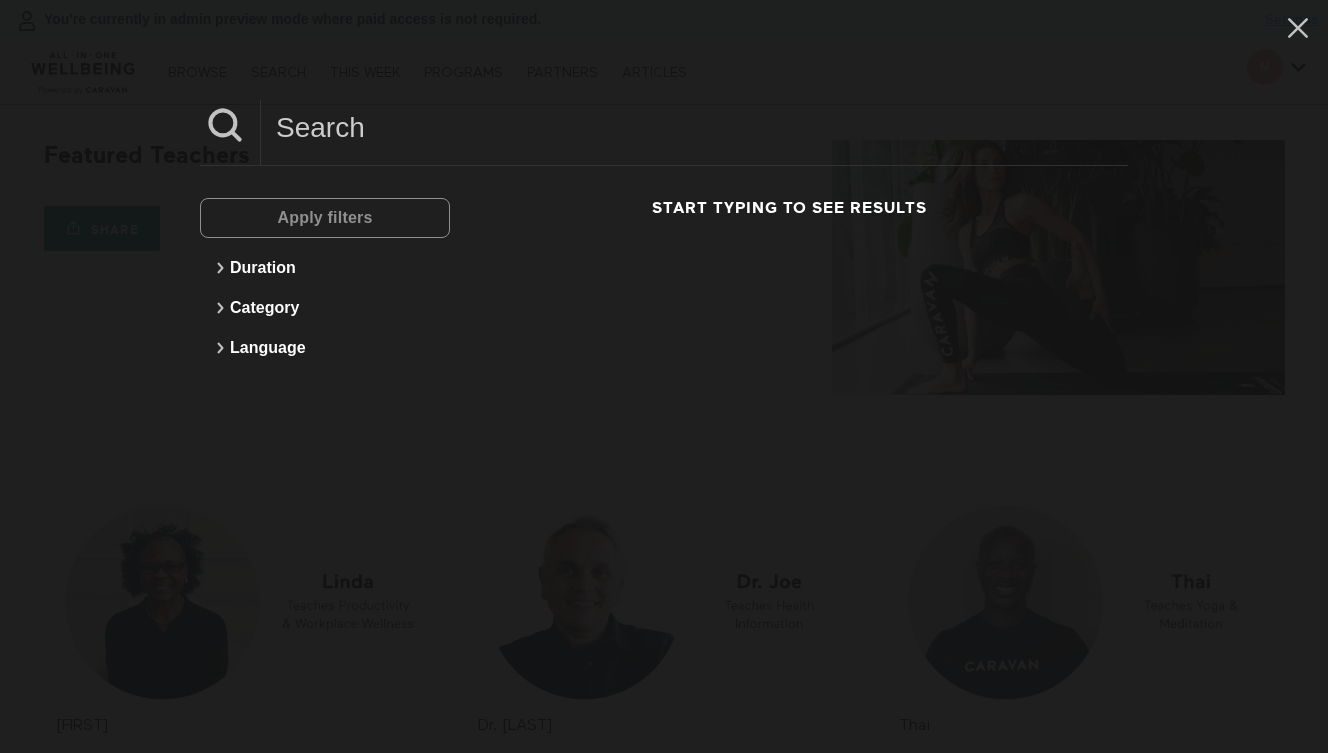 click at bounding box center (694, 127) 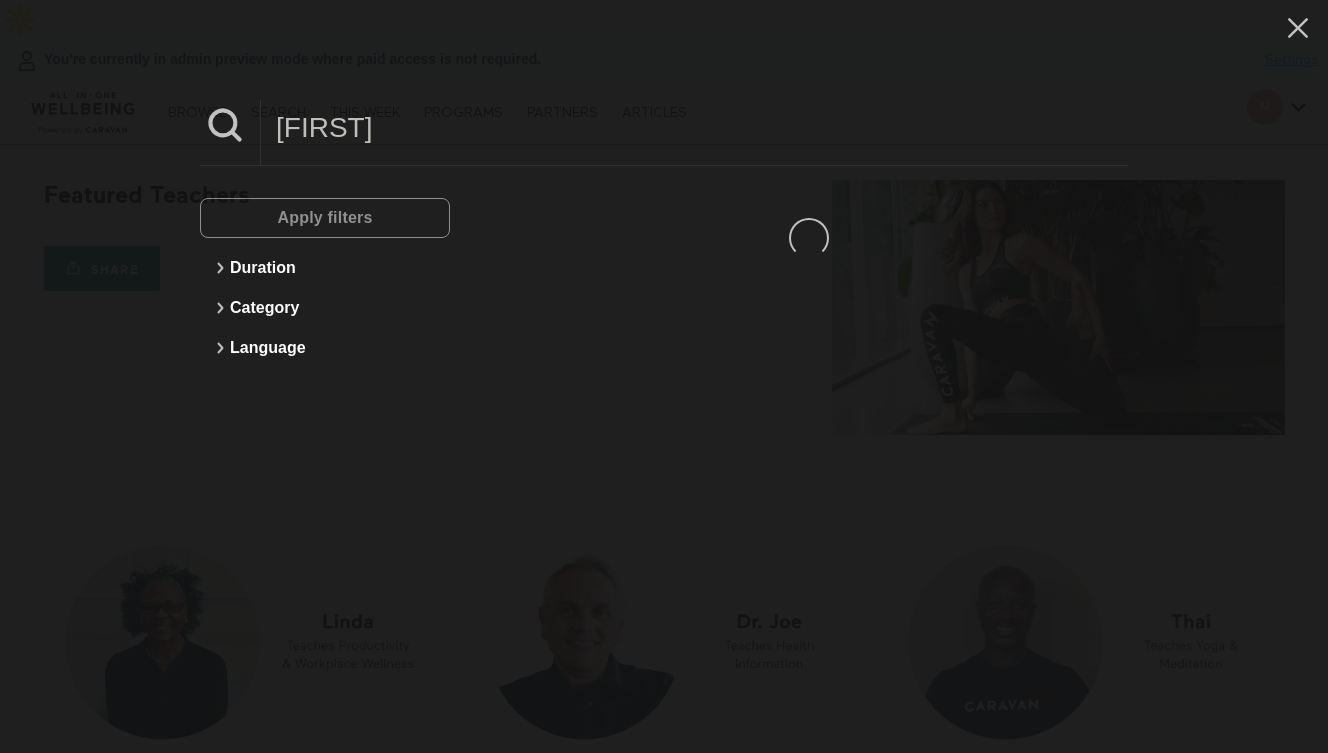 type on "[FIRST]" 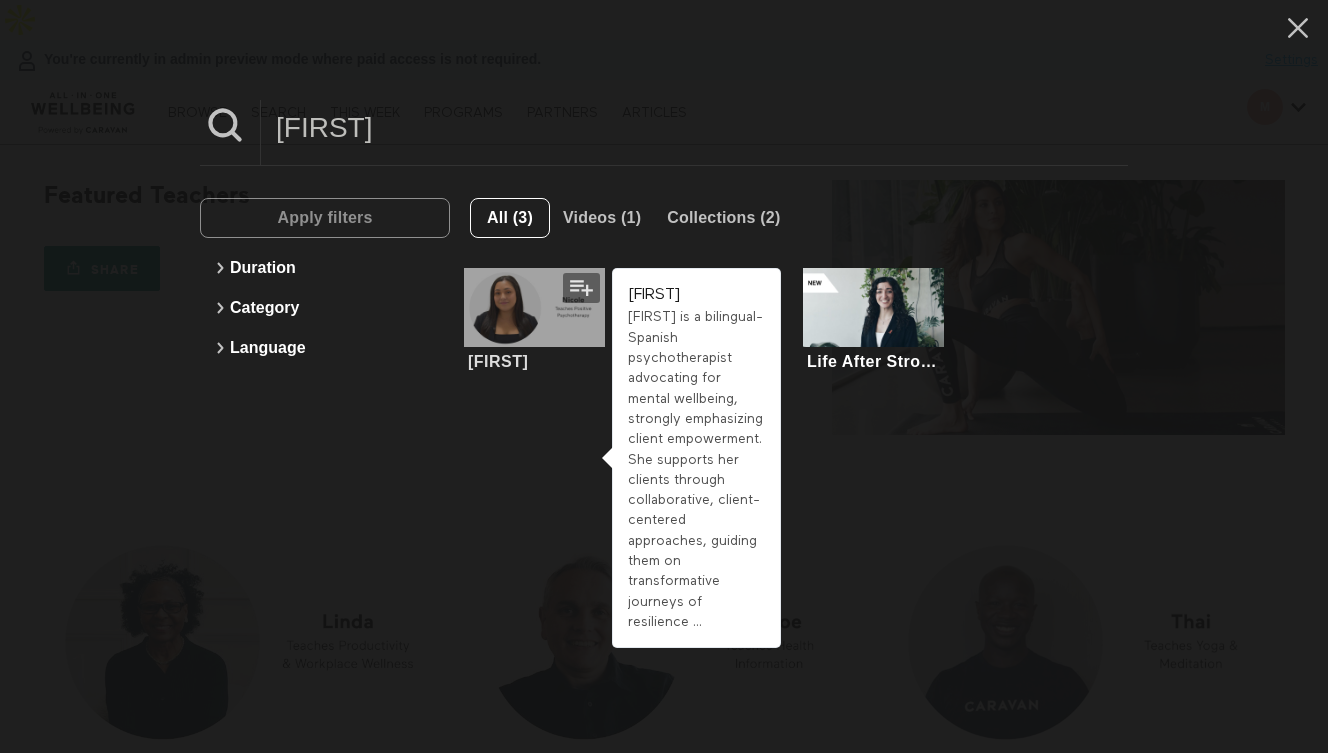 click at bounding box center [534, 307] 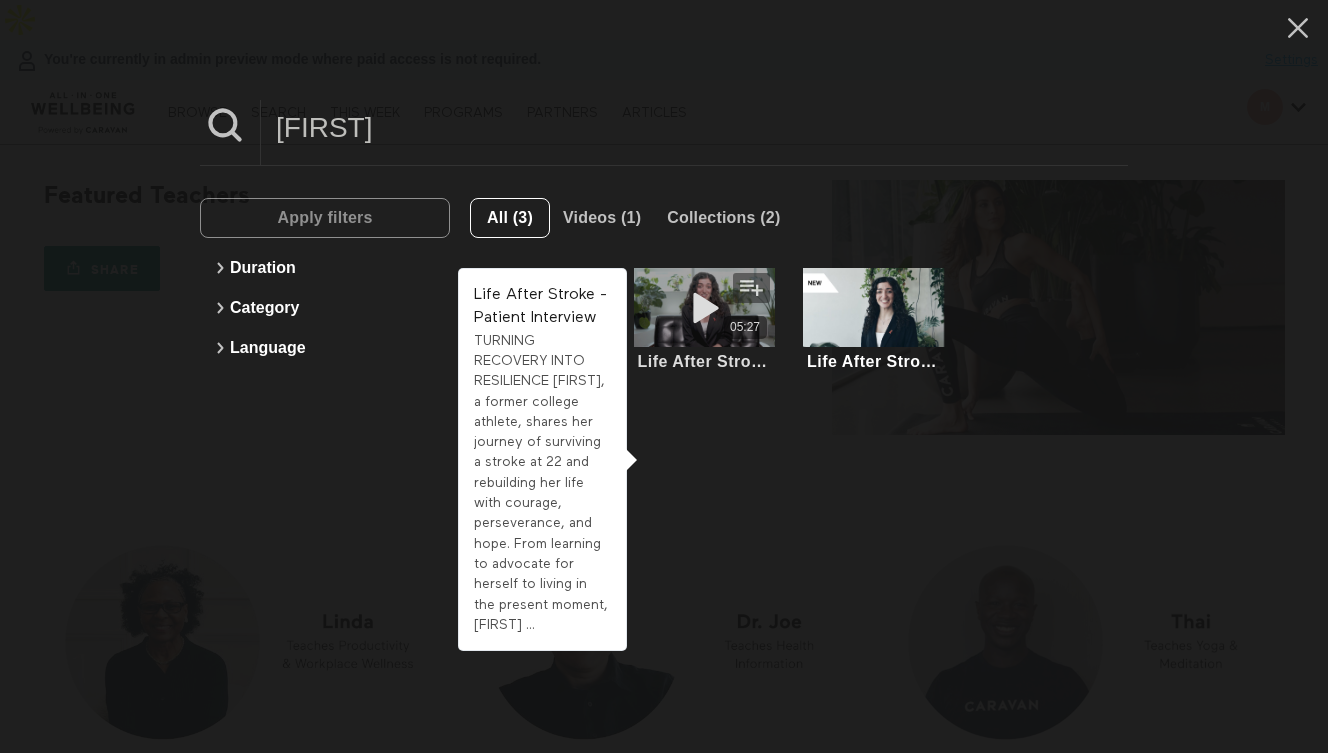 click on "05:27" at bounding box center [704, 307] 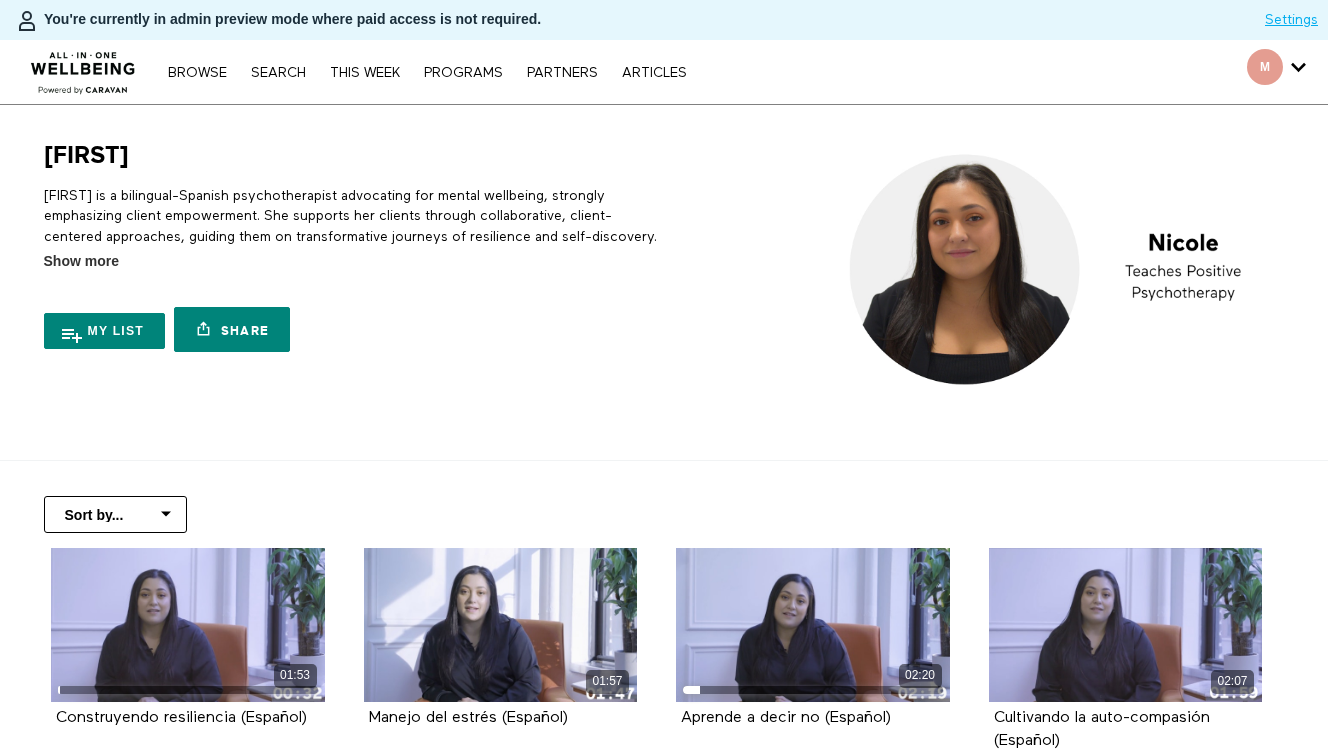 scroll, scrollTop: 0, scrollLeft: 0, axis: both 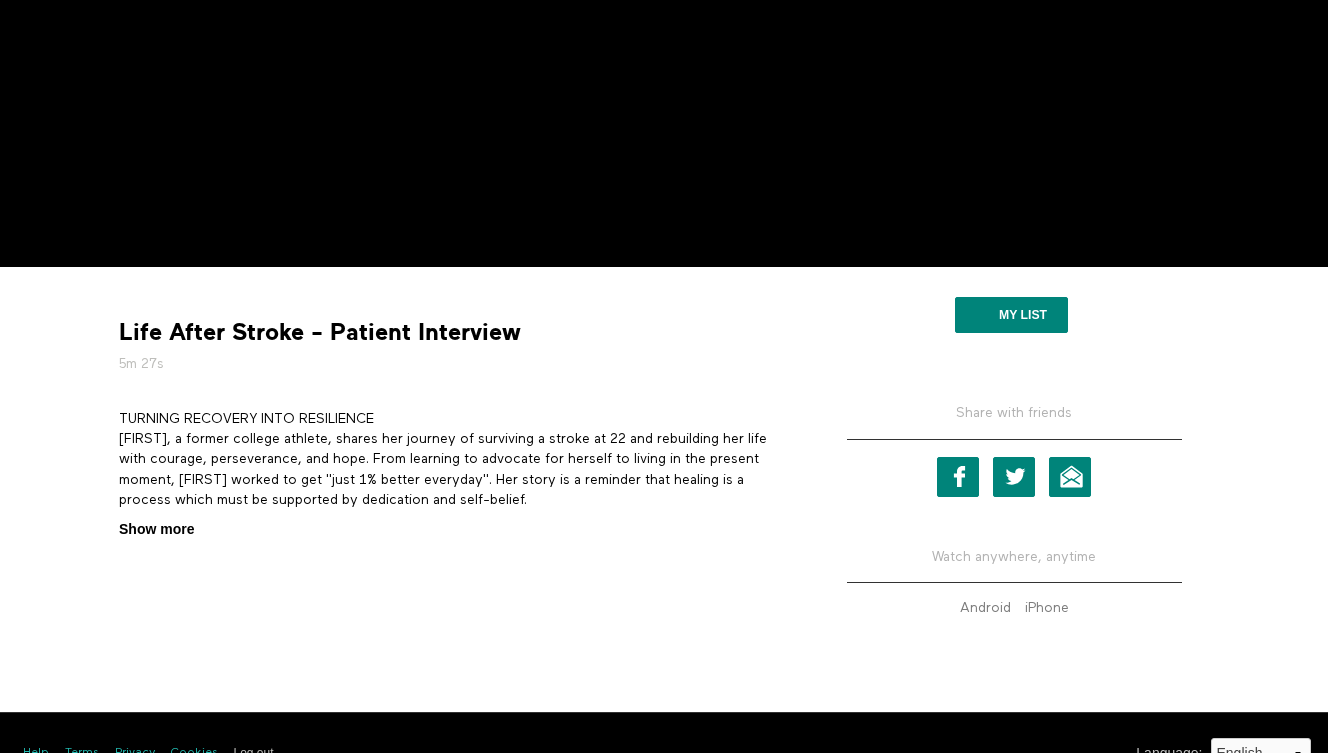 click on "Show more" at bounding box center (156, 529) 